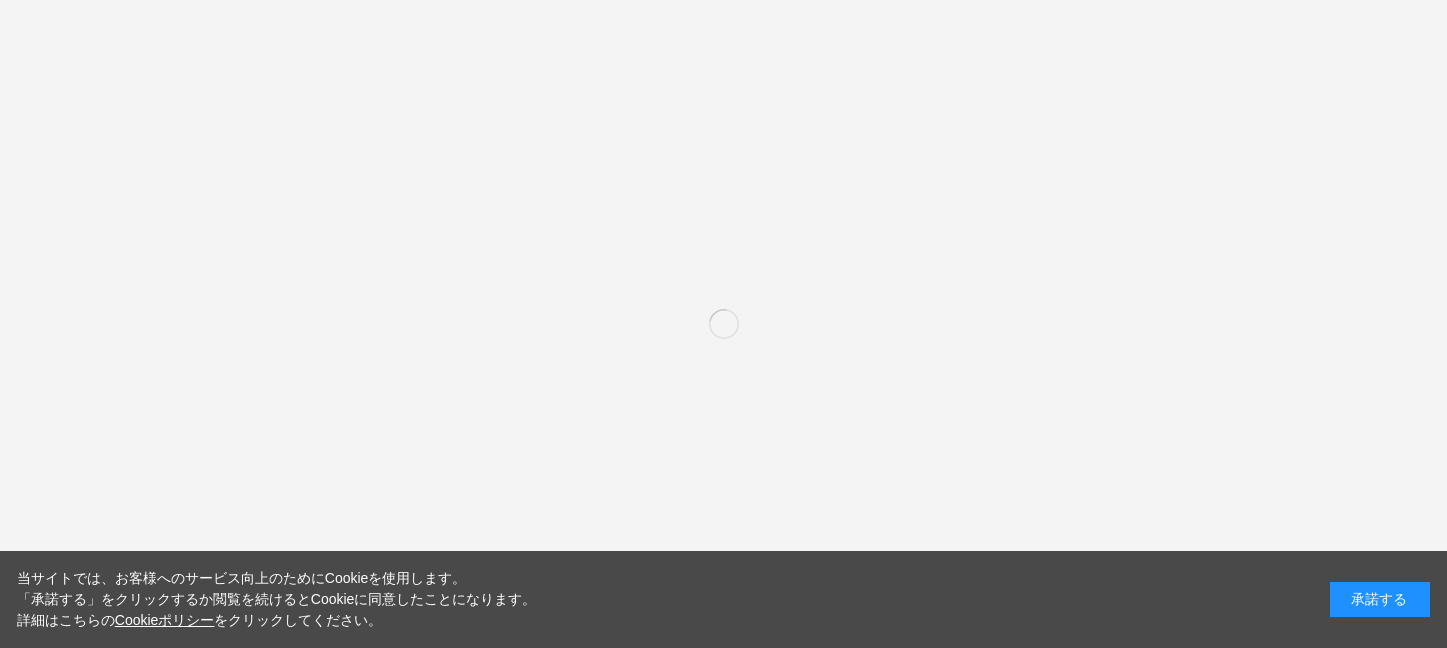 scroll, scrollTop: 0, scrollLeft: 0, axis: both 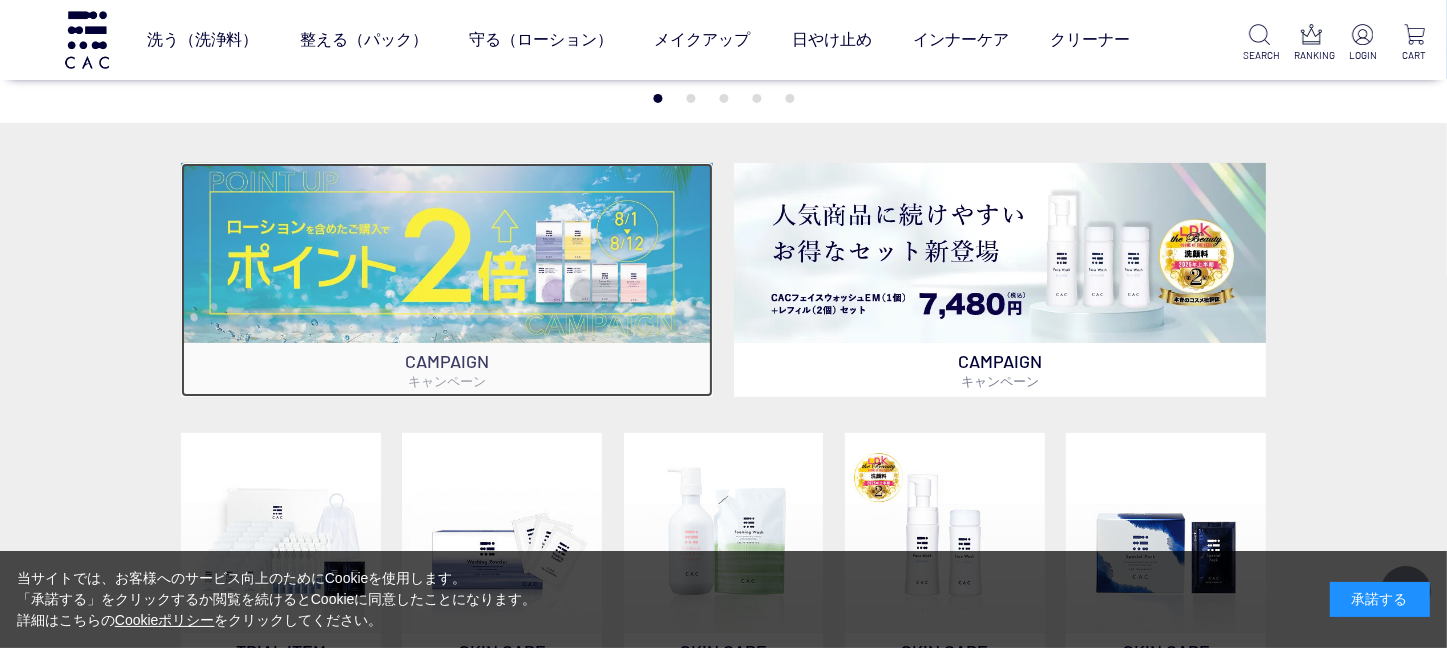 click at bounding box center [447, 253] 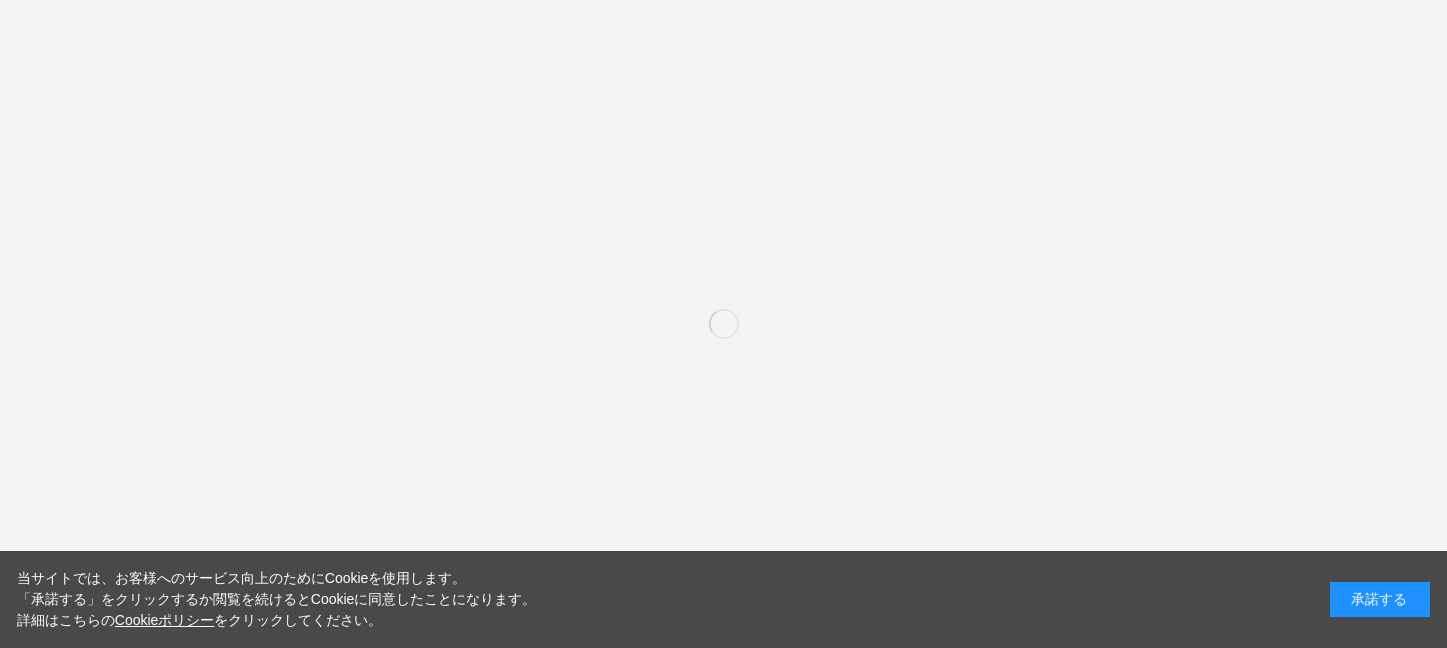 scroll, scrollTop: 288, scrollLeft: 0, axis: vertical 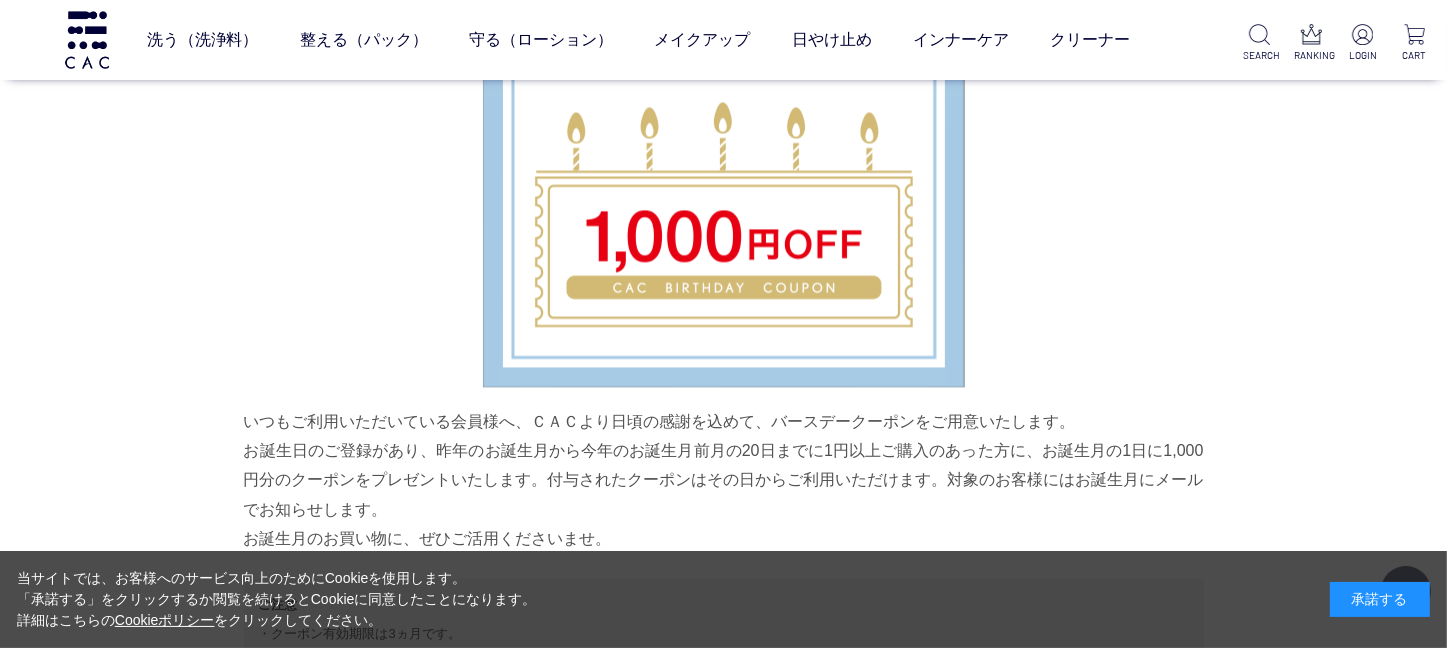 click on "キャンペーン一覧
ローションポイント2倍キャンペーン
【キャンペーン期間】[DATE]～[DATE]
期間中、以下対象のローションを含めたご注文はポイントが2倍！通常はご購入金額の5％分のところ、10％分のポイント付与となります。夏肌の保湿、保護に、ＣＡＣのローションをぜひご利用ください。
対象商品
ＣＡＣ ベースローション
商品番号：060059
内容量：1.2ml×6本×10袋
3,520円 （税込）
ご購入はこちら
ＣＡＣ ジェルローション
商品番号：060056
内容量：1.2ml×6本×10袋
5,280円 （税込）
ご購入はこちら
ＣＡＣ ソフトローション
商品番号：060053
内容量：1.2ml×6本×10袋" at bounding box center [723, -1527] 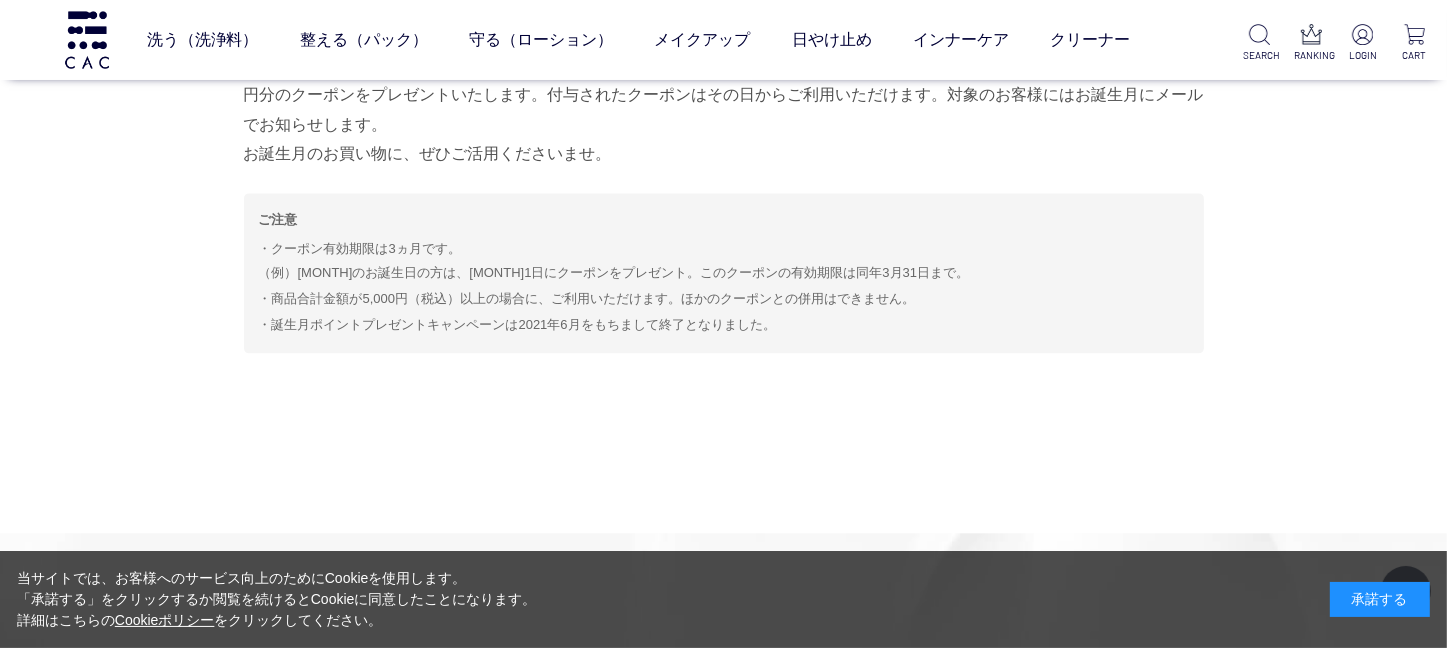scroll, scrollTop: 0, scrollLeft: 0, axis: both 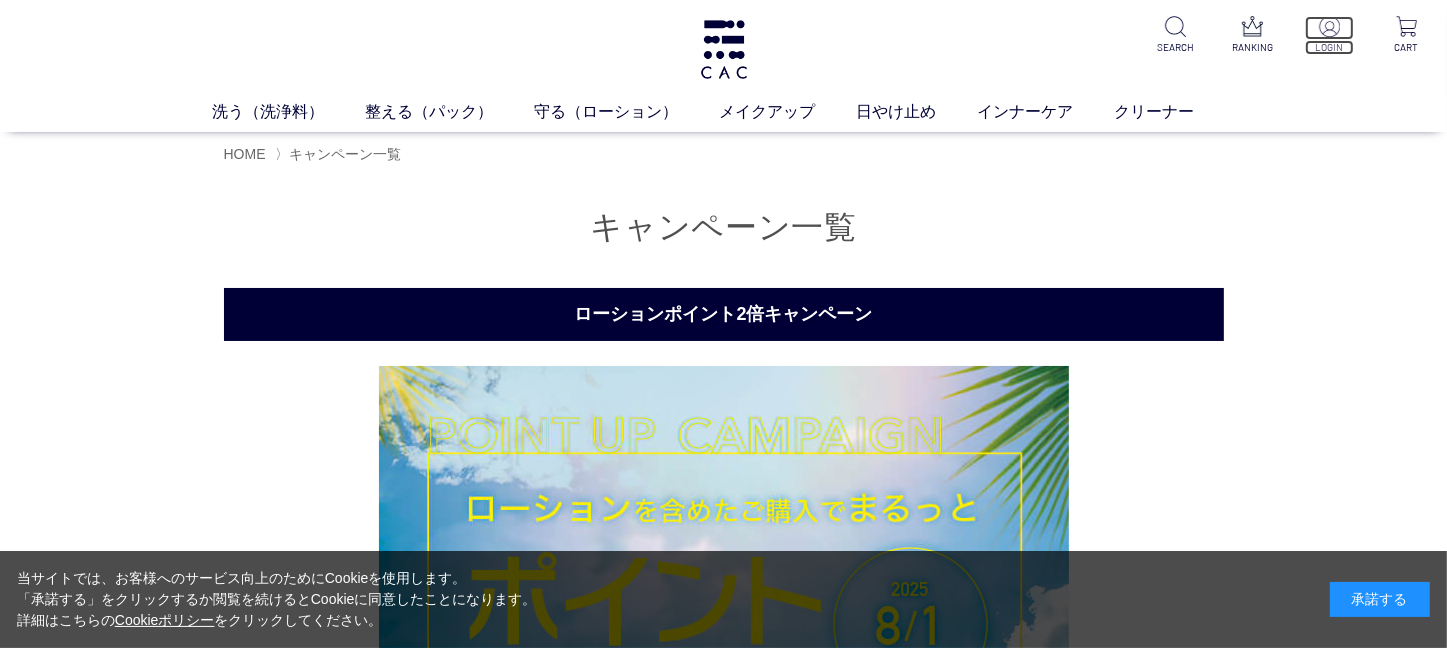click at bounding box center [1329, 26] 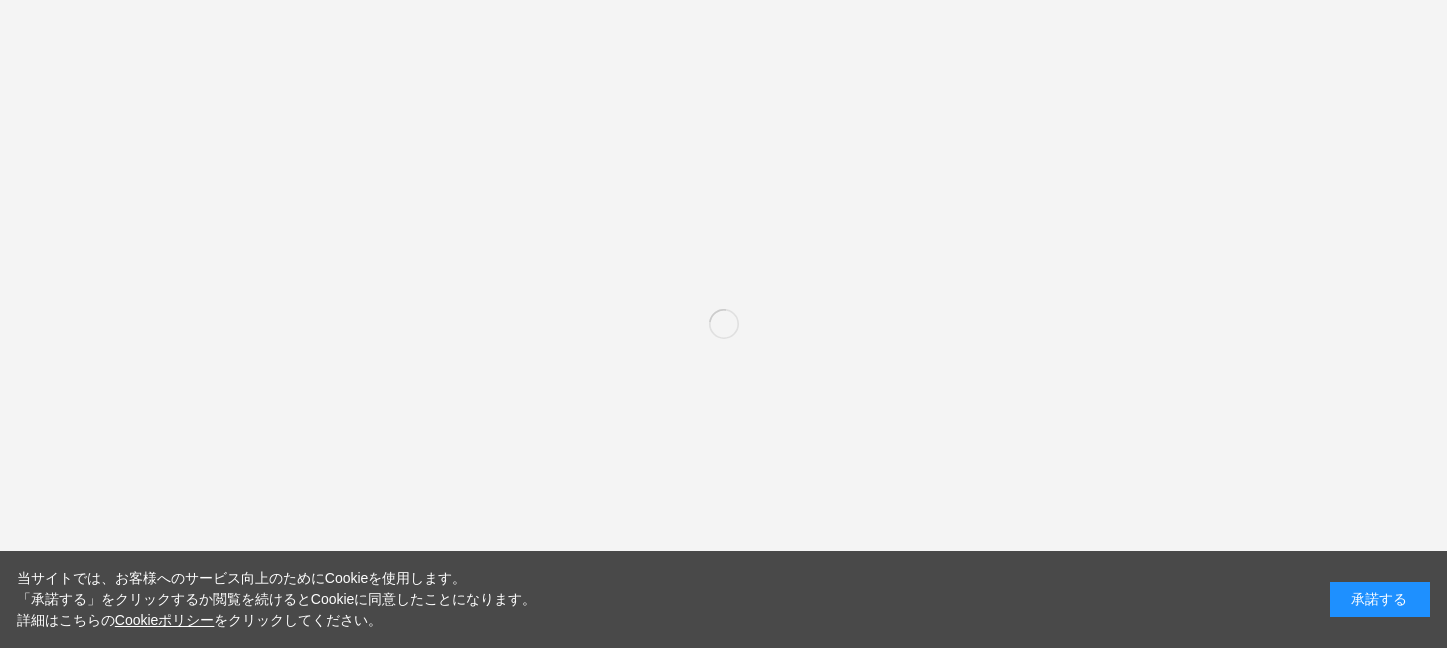 scroll, scrollTop: 0, scrollLeft: 0, axis: both 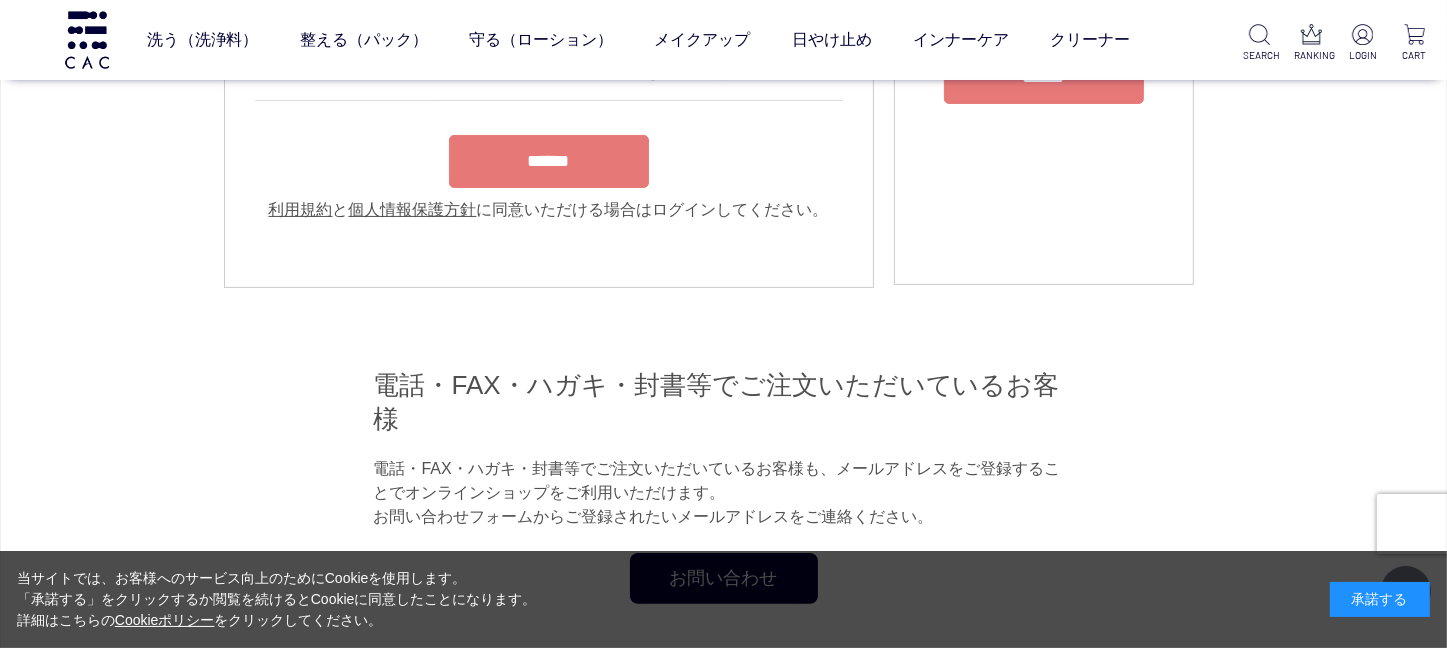 type on "**********" 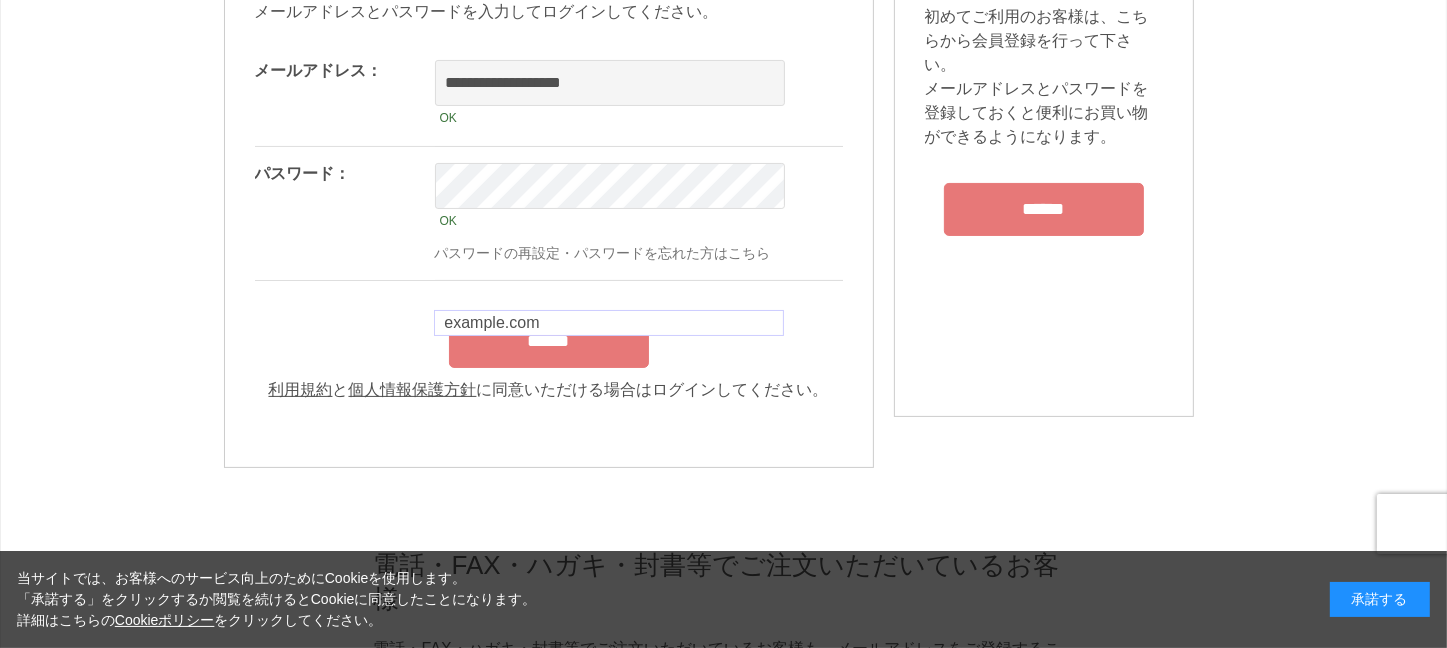 scroll, scrollTop: 0, scrollLeft: 0, axis: both 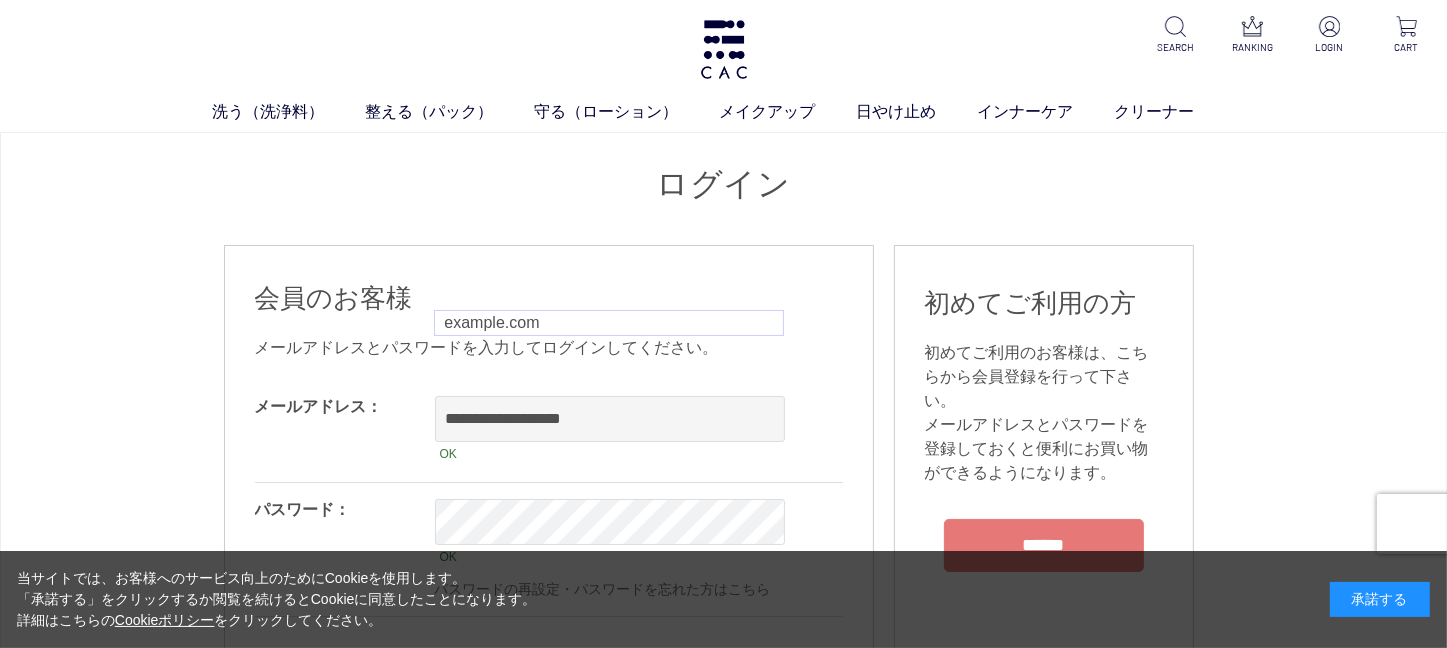 click on "**********" at bounding box center [723, 765] 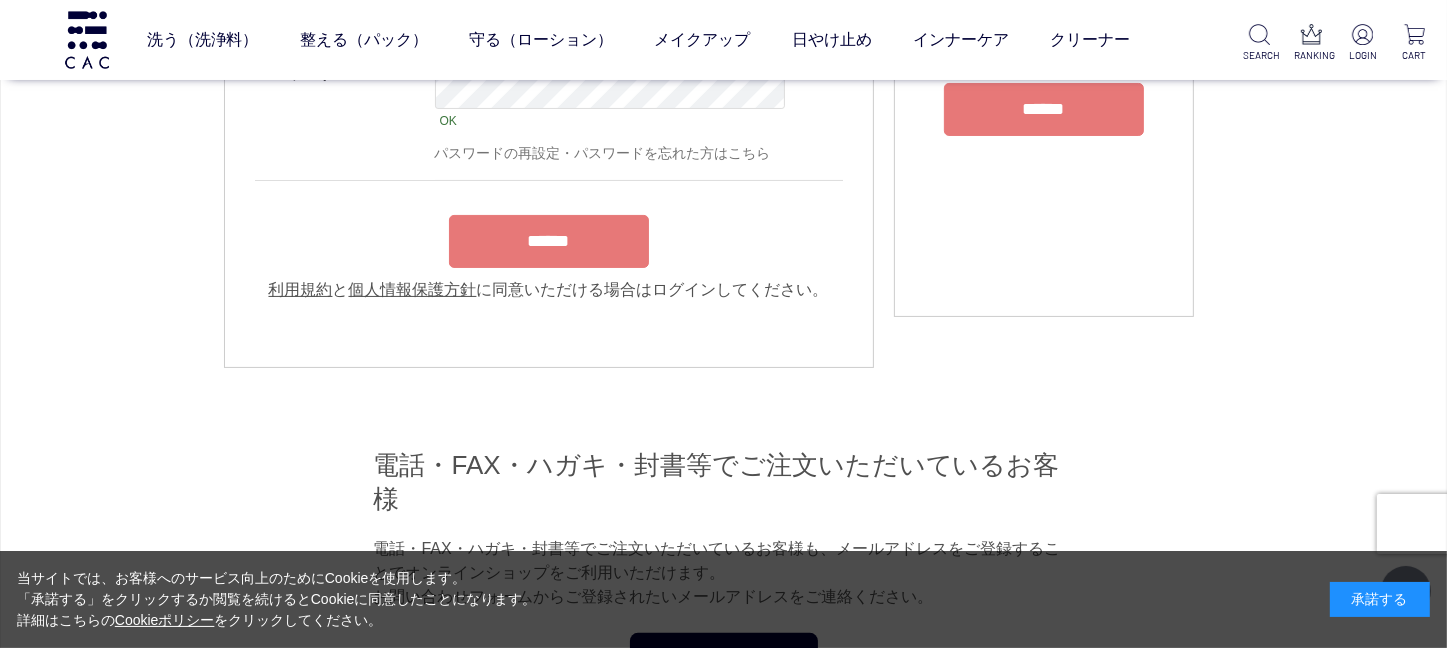scroll, scrollTop: 307, scrollLeft: 0, axis: vertical 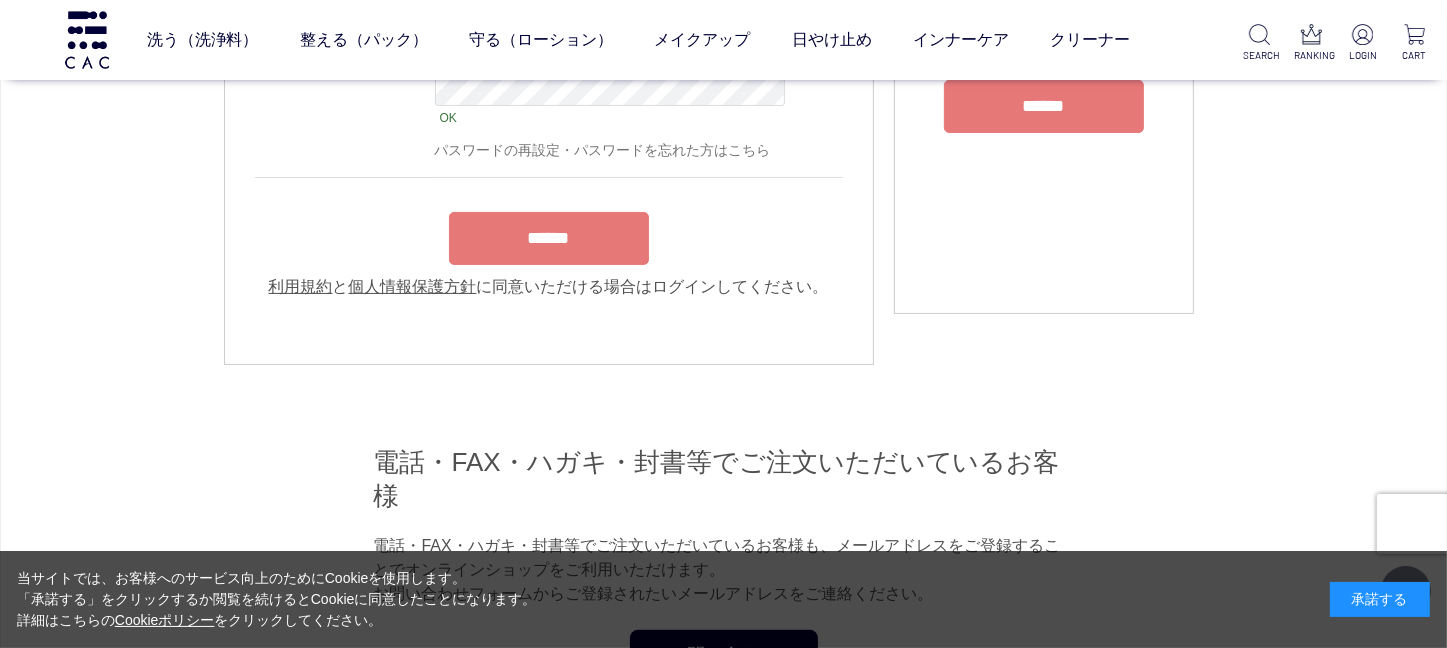 click on "******" at bounding box center [549, 238] 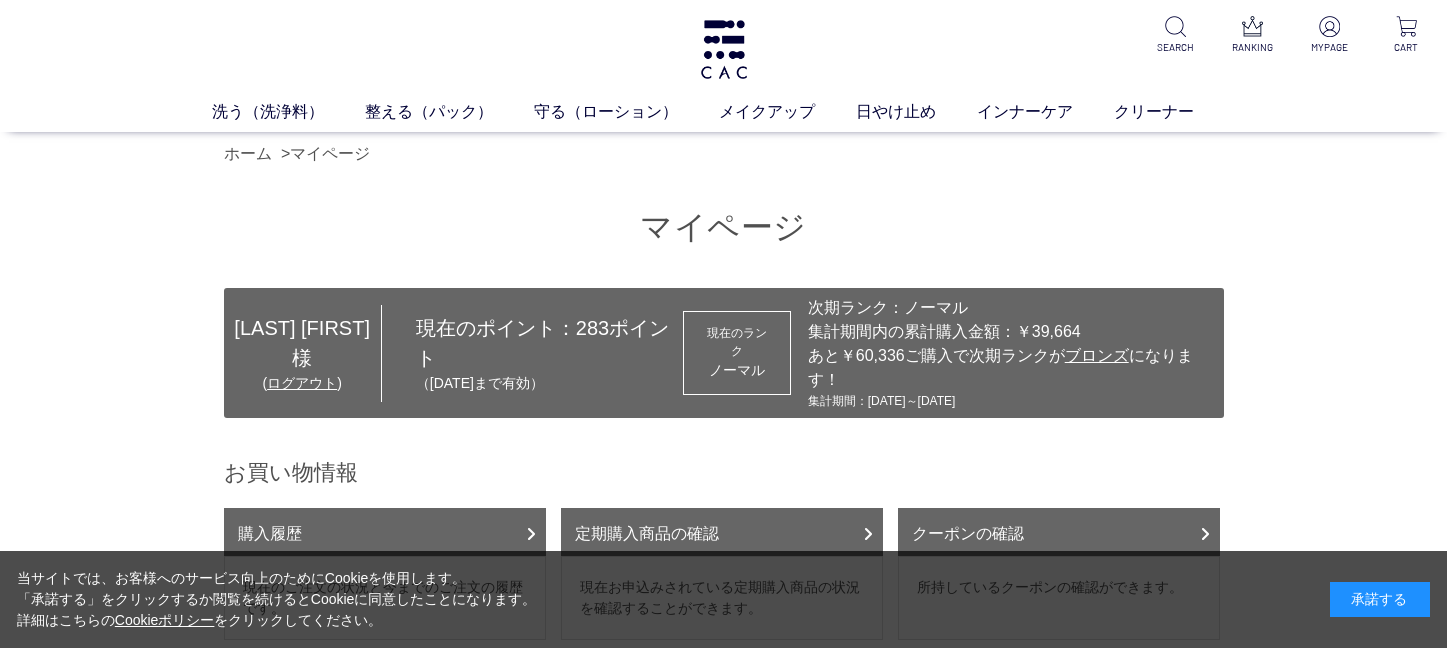 scroll, scrollTop: 0, scrollLeft: 0, axis: both 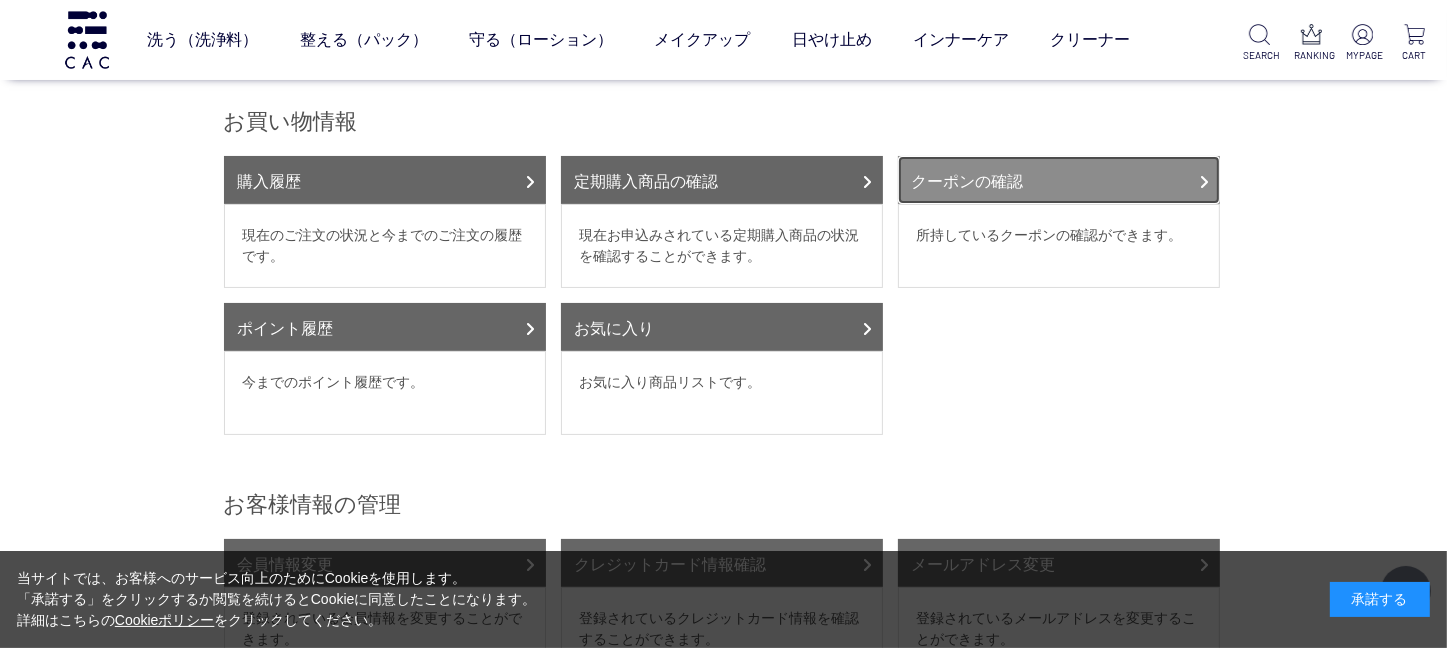 click on "クーポンの確認" at bounding box center [1059, 180] 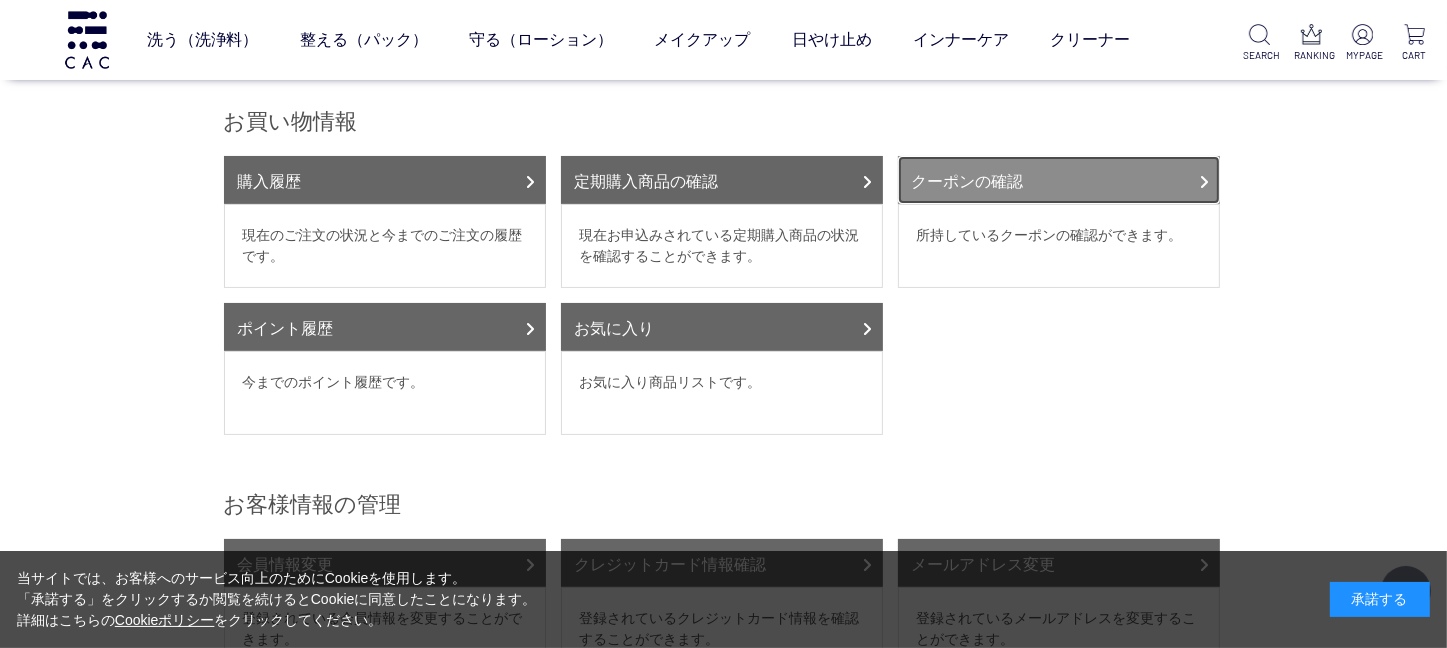 click on "クーポンの確認" at bounding box center [1059, 180] 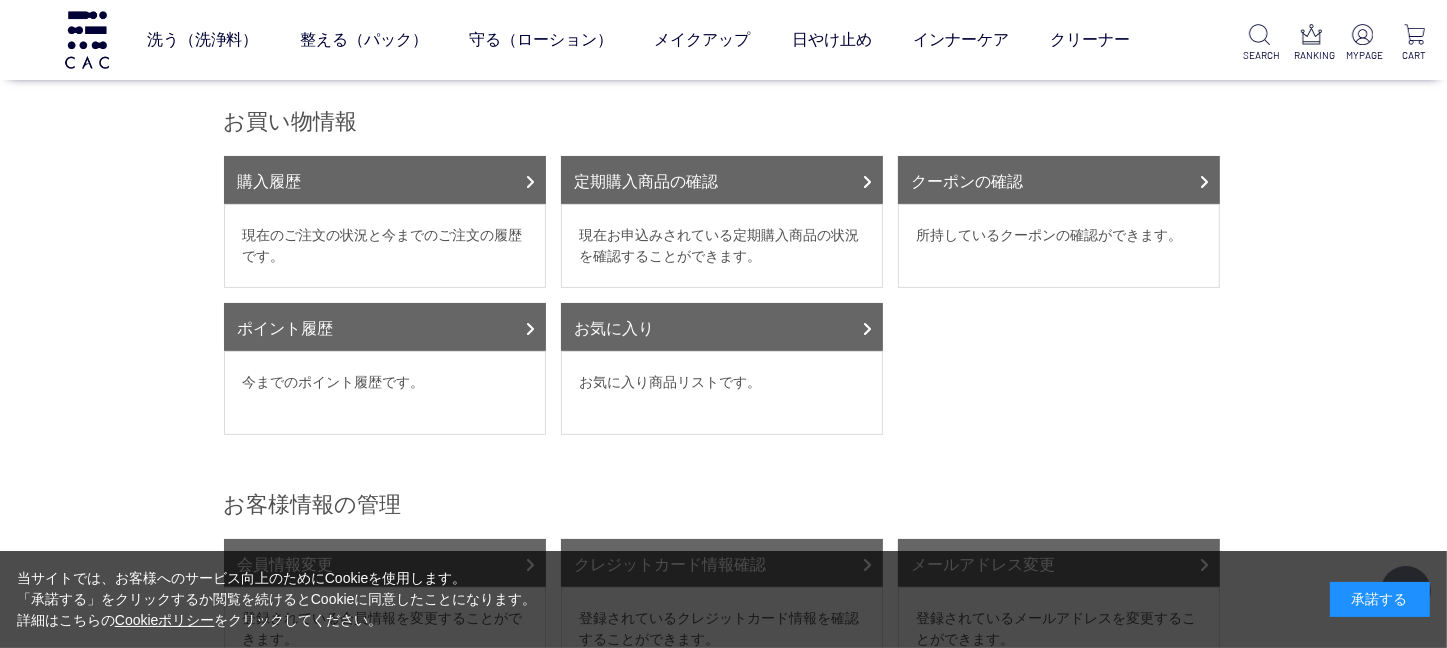 scroll, scrollTop: 0, scrollLeft: 0, axis: both 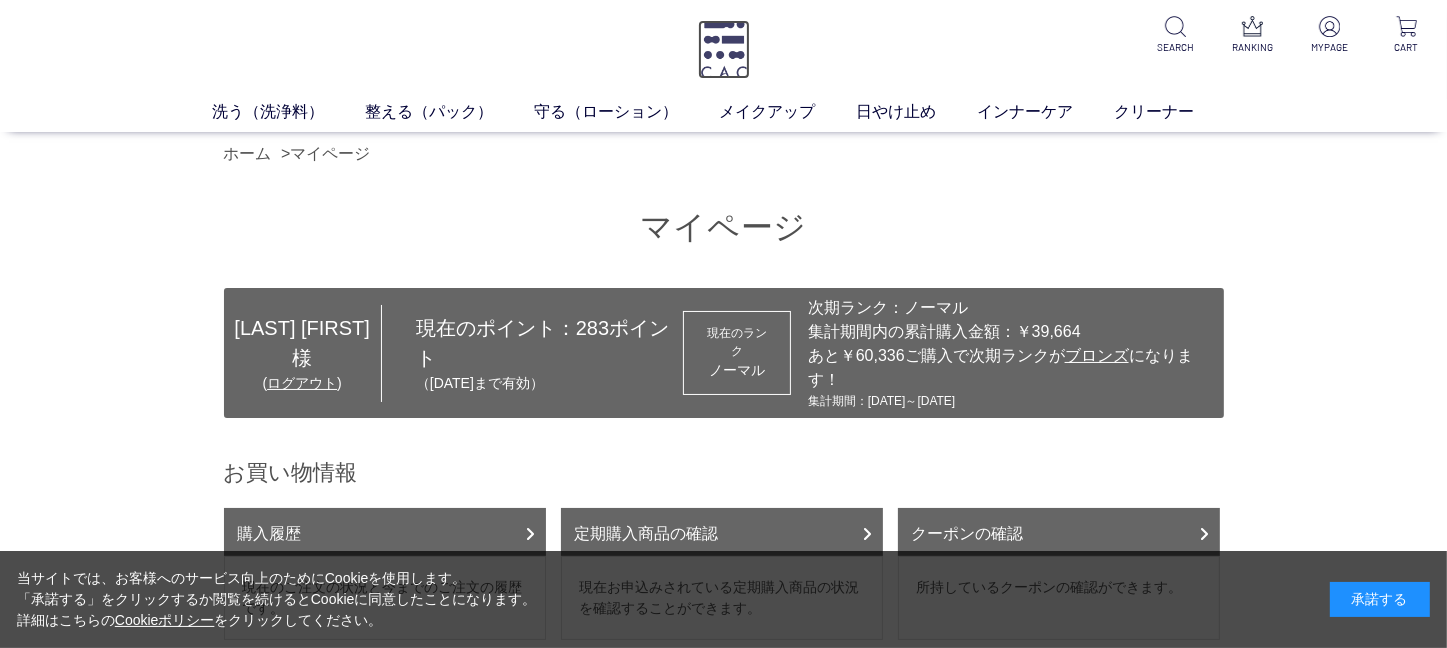 click at bounding box center [724, 49] 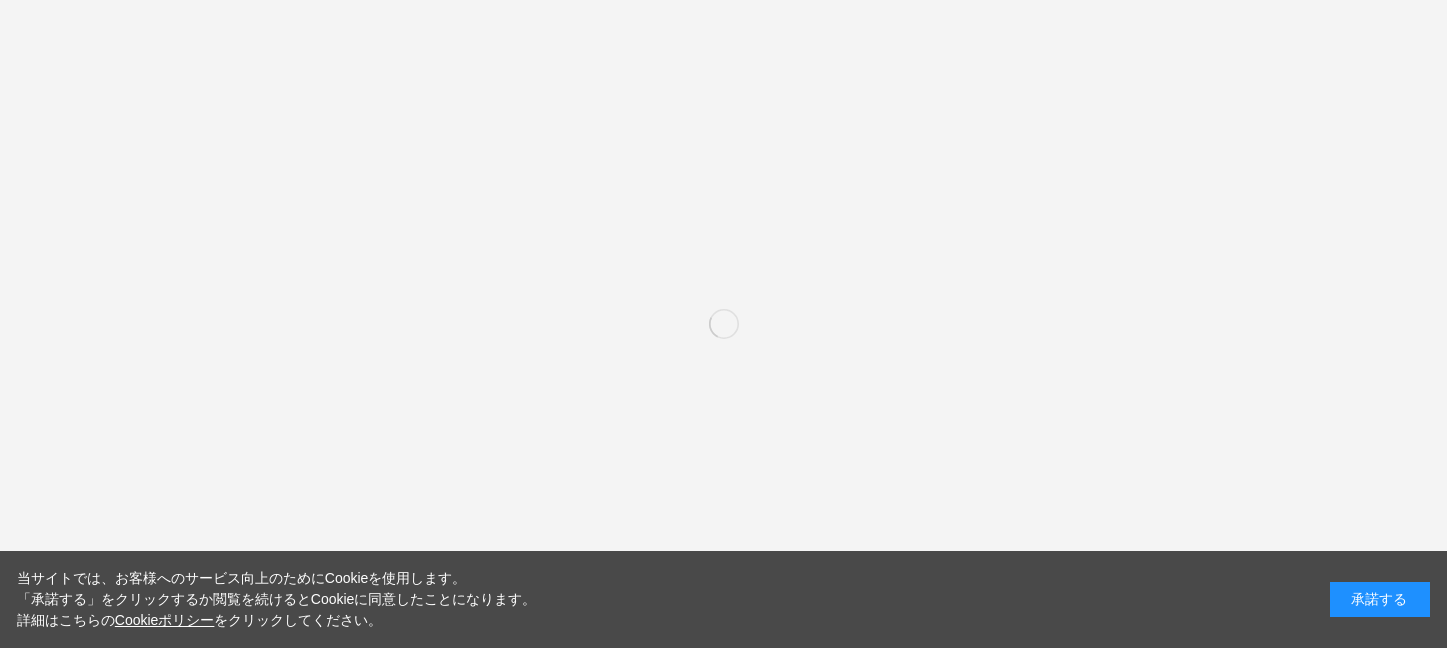 scroll, scrollTop: 0, scrollLeft: 0, axis: both 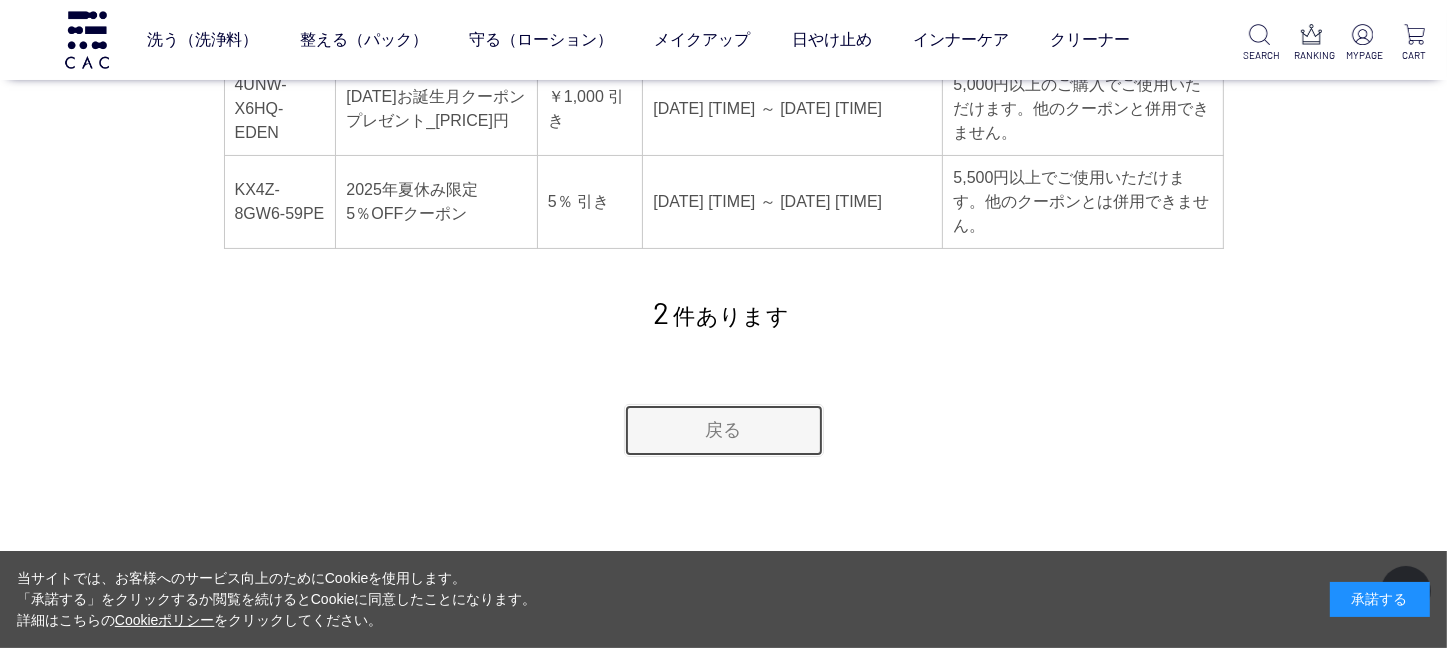 click on "戻る" at bounding box center (724, 430) 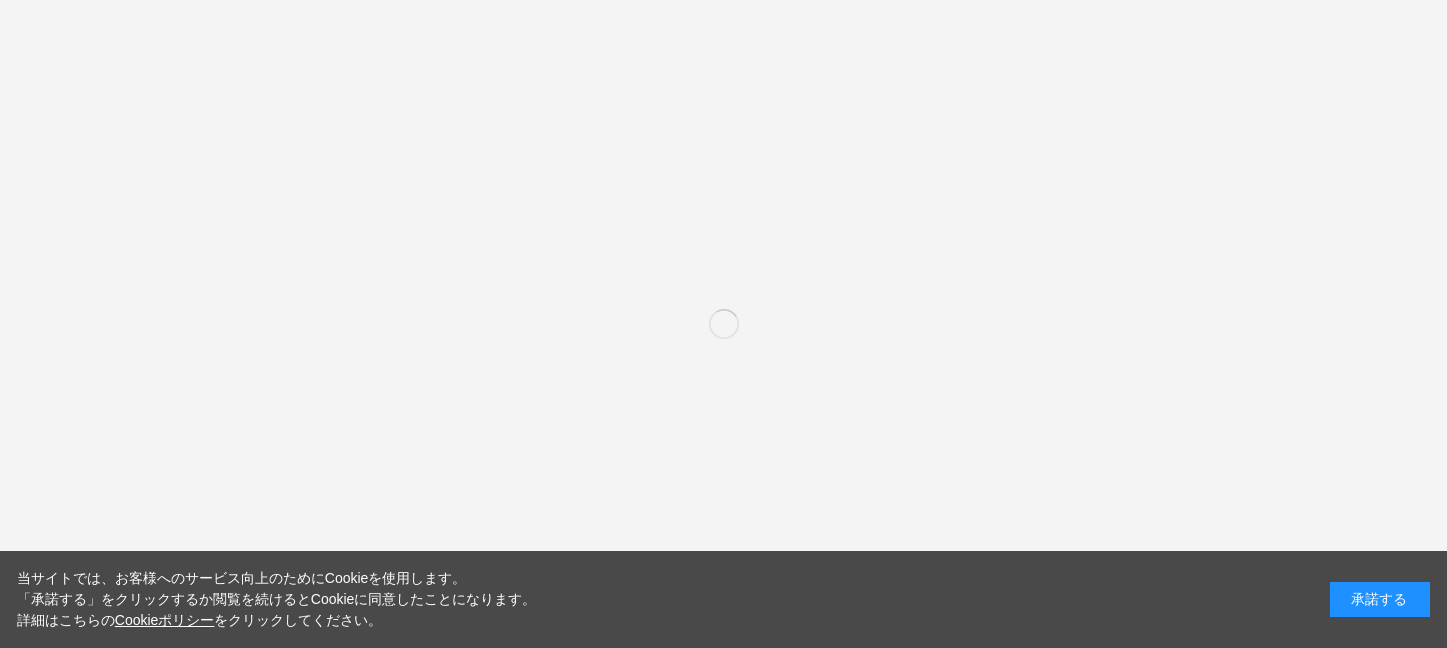scroll, scrollTop: 0, scrollLeft: 0, axis: both 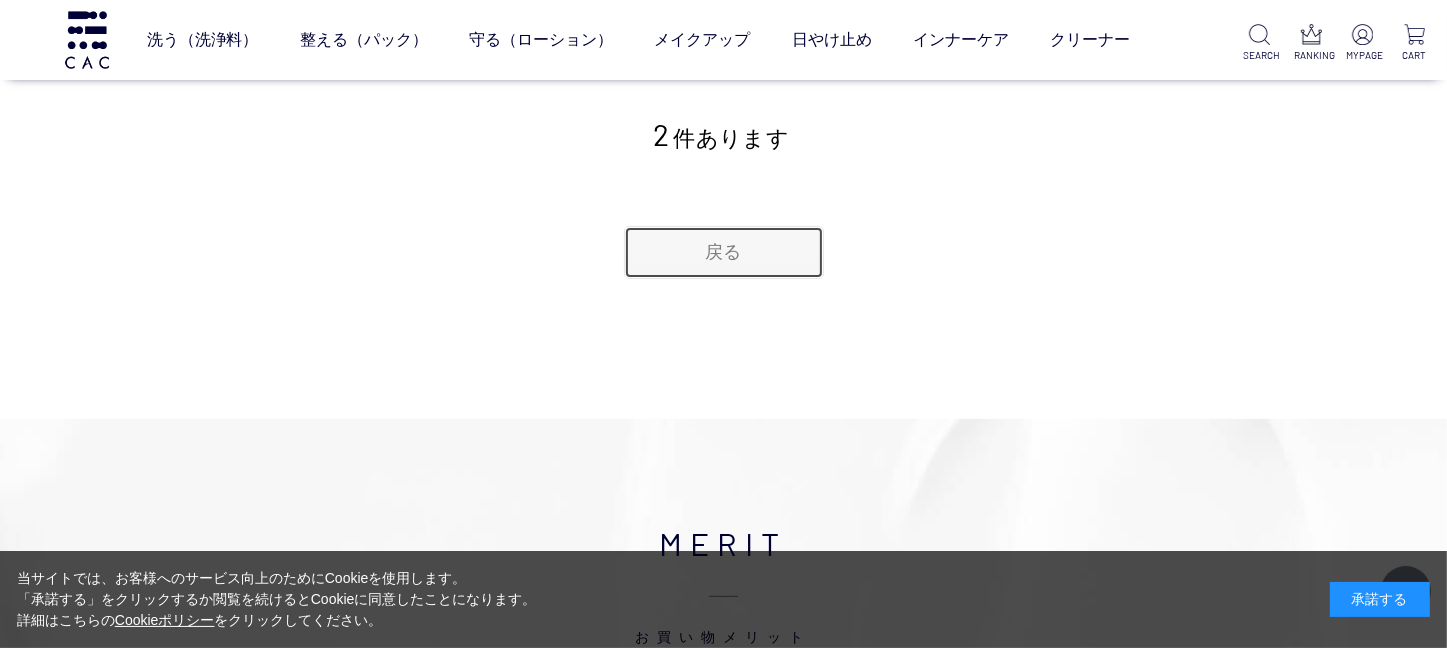 click on "戻る" at bounding box center [724, 252] 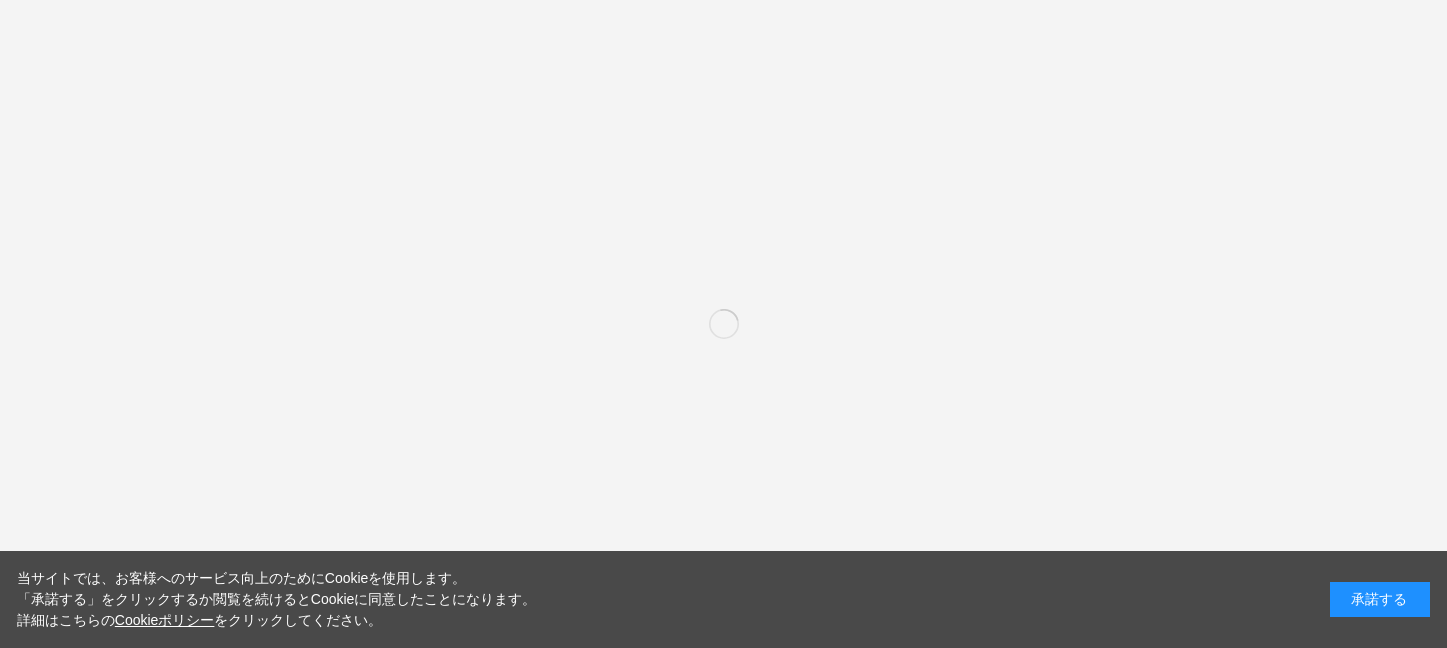 scroll, scrollTop: 0, scrollLeft: 0, axis: both 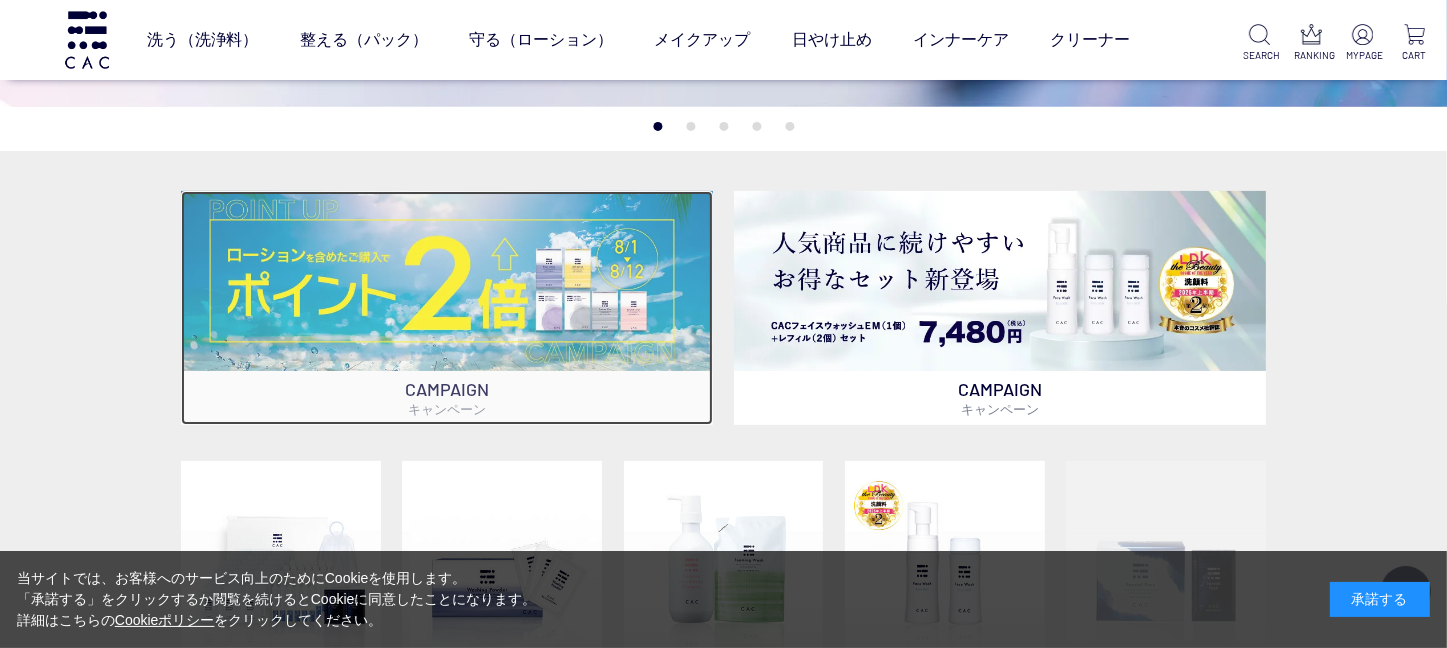click at bounding box center [447, 281] 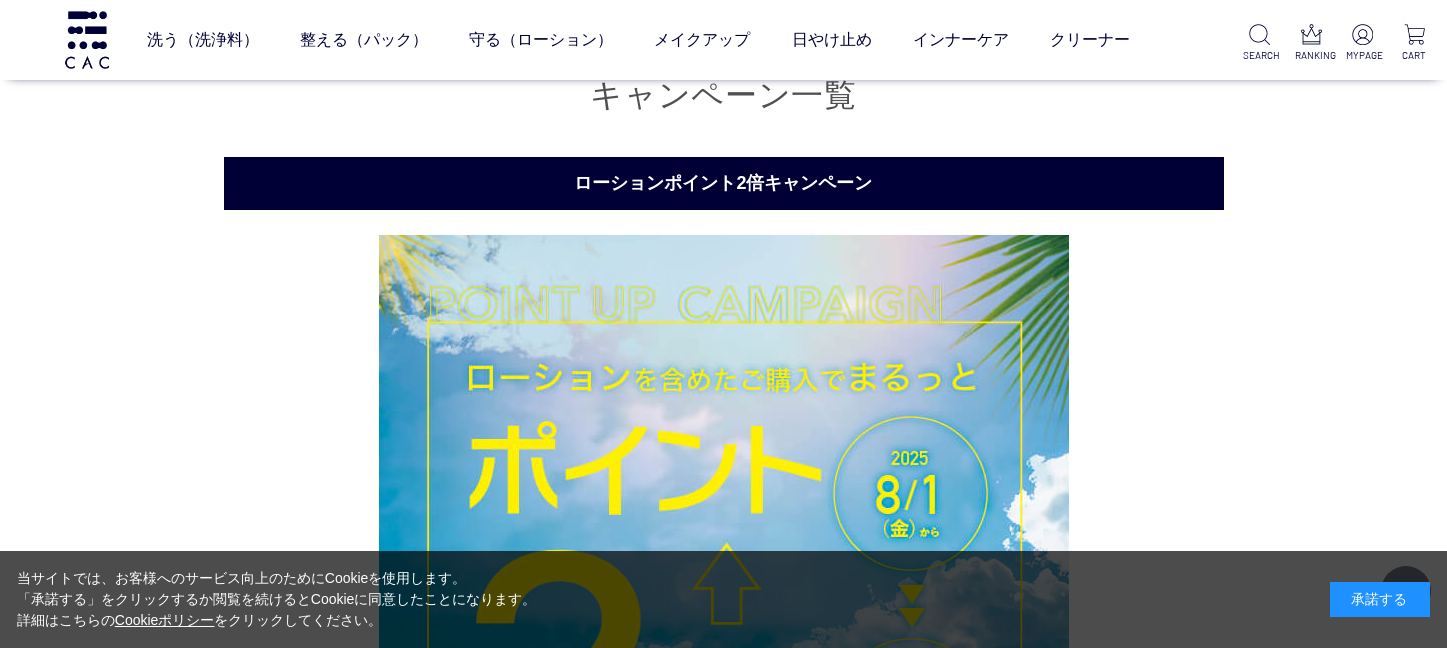 scroll, scrollTop: 156, scrollLeft: 0, axis: vertical 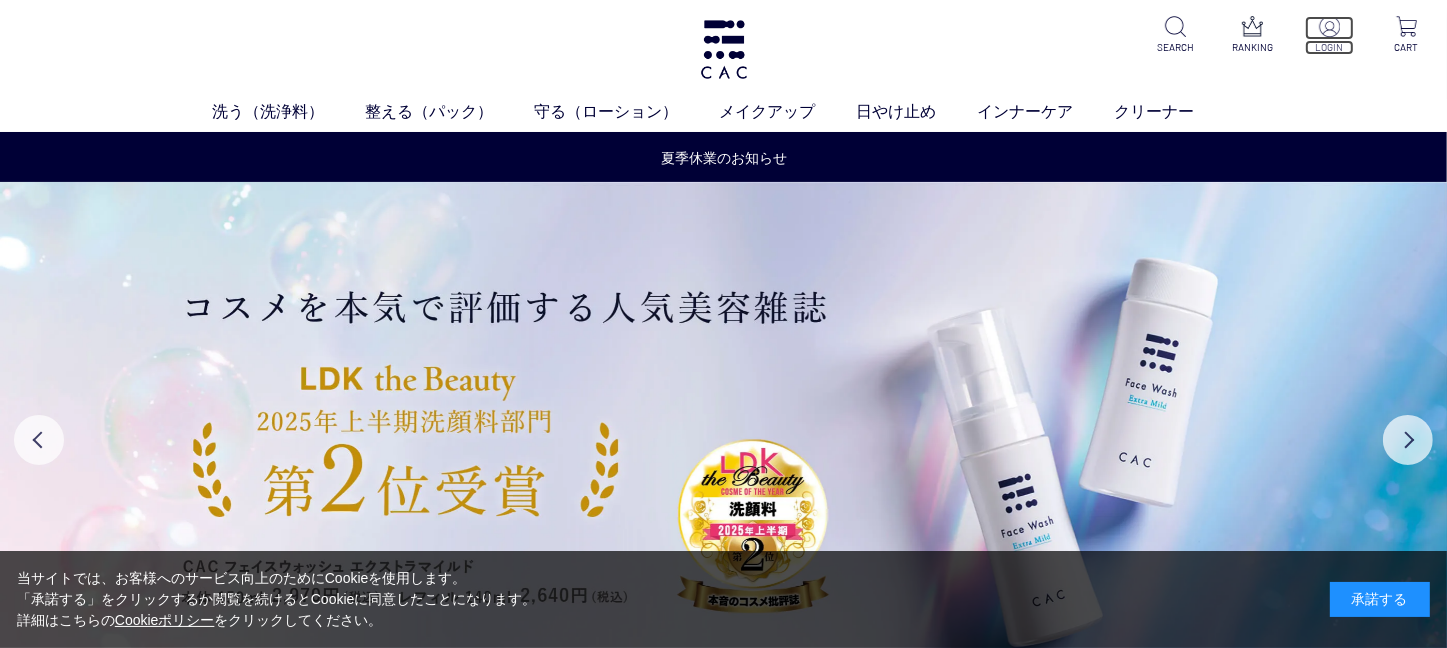 click at bounding box center [1329, 28] 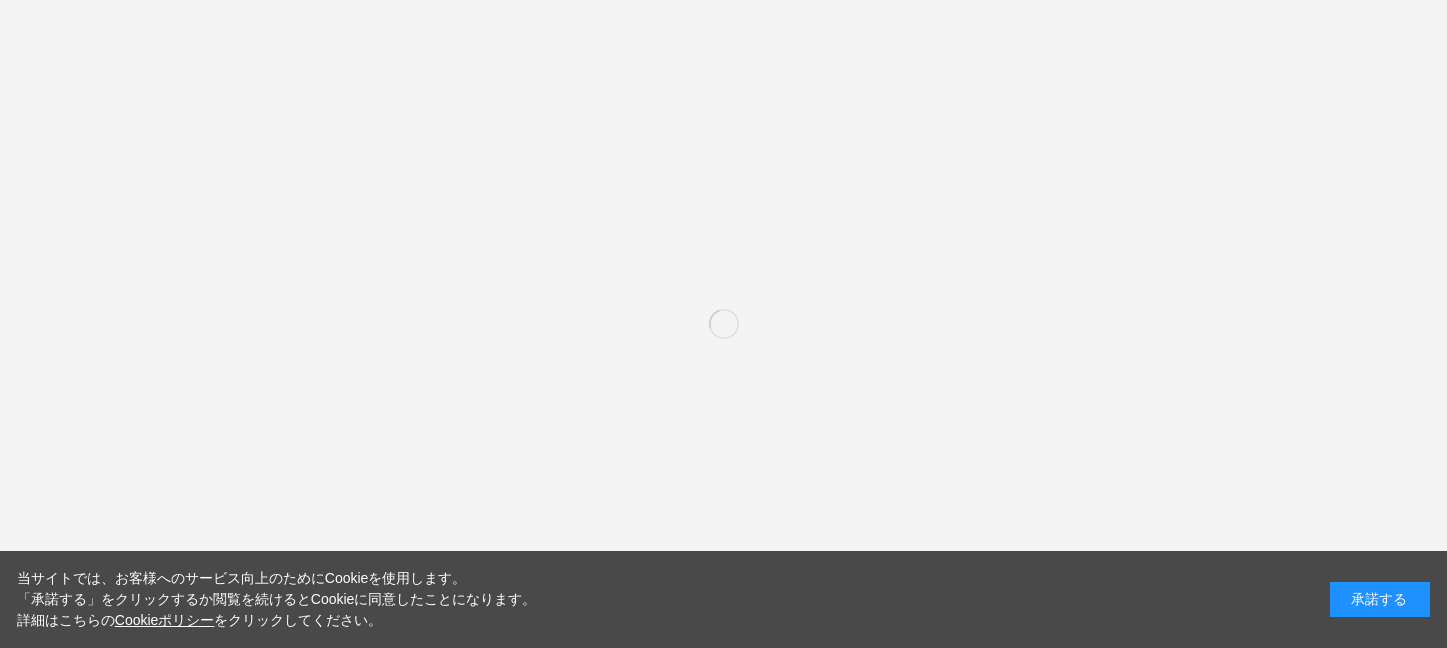 scroll, scrollTop: 0, scrollLeft: 0, axis: both 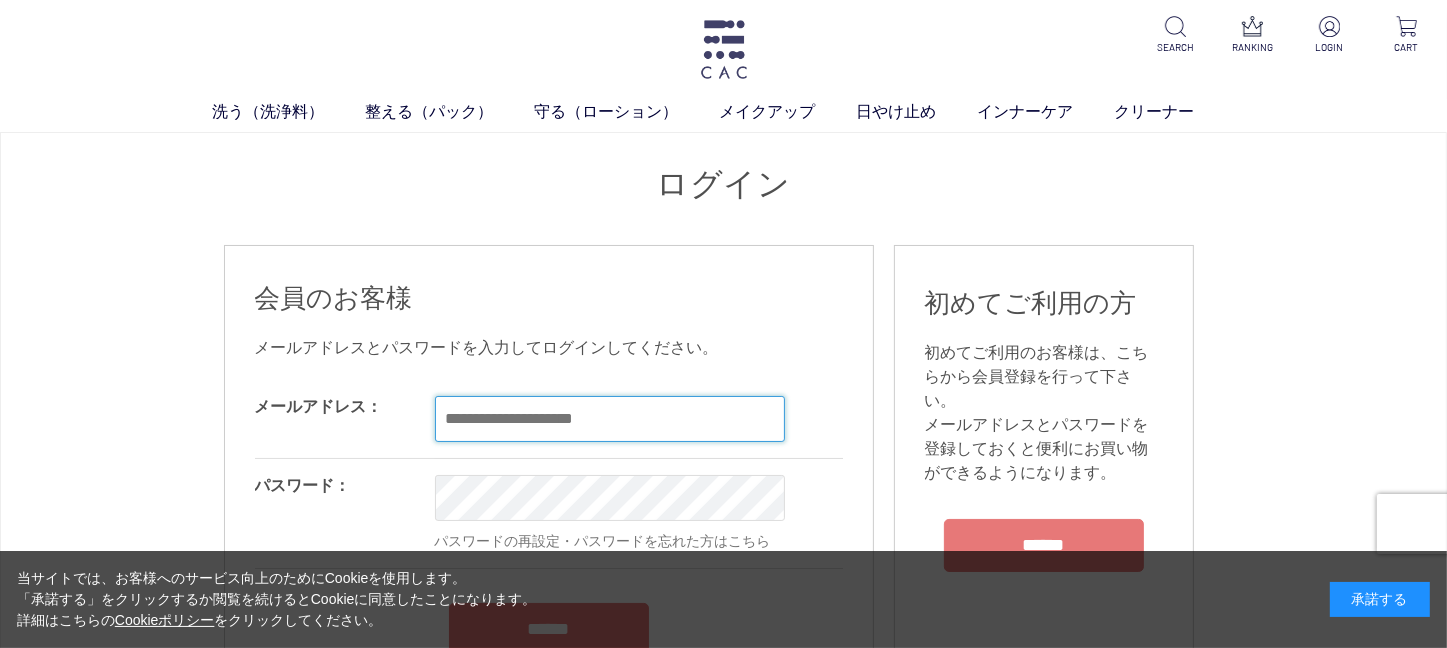 type on "**********" 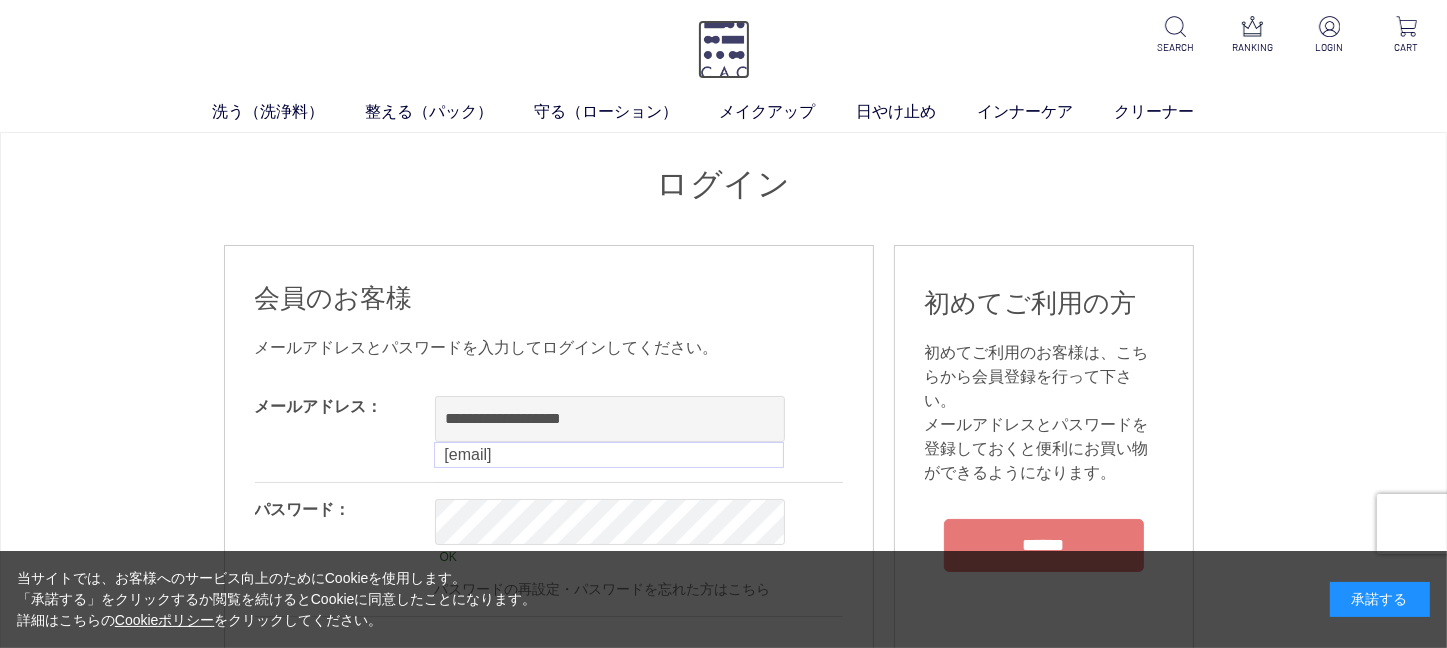click at bounding box center [724, 49] 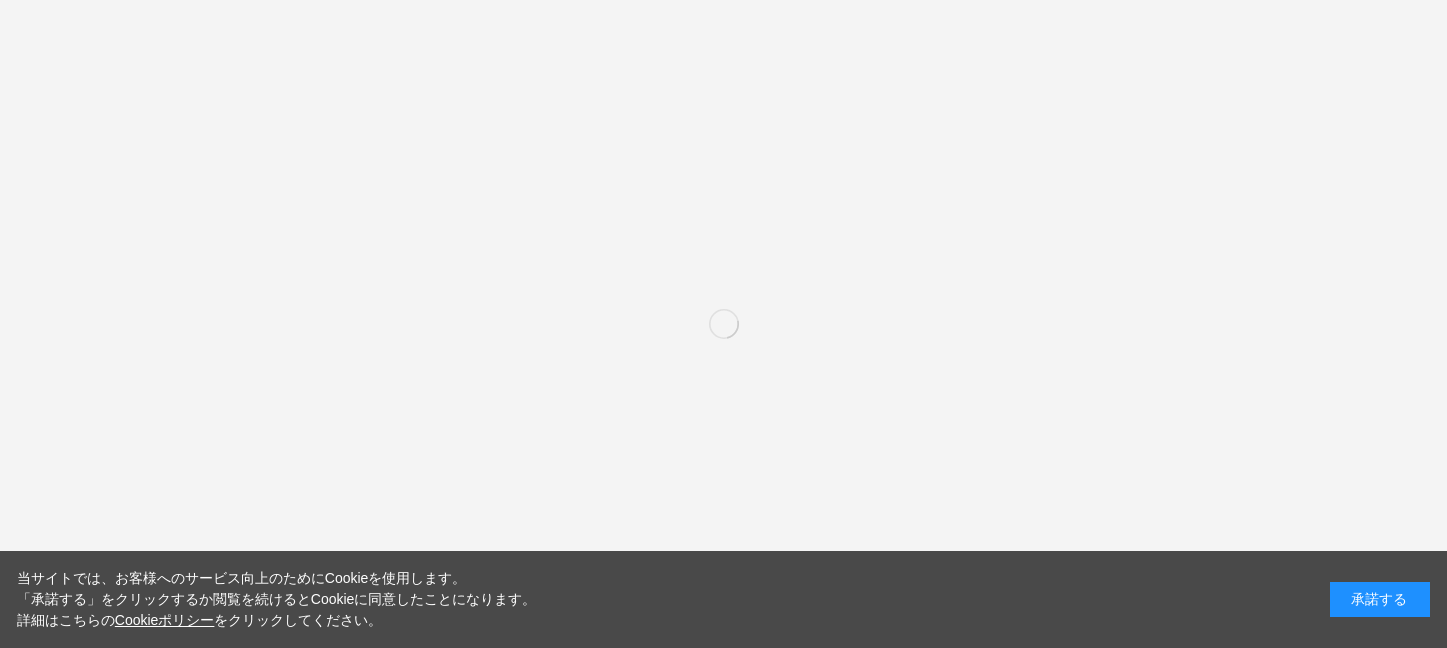 scroll, scrollTop: 0, scrollLeft: 0, axis: both 